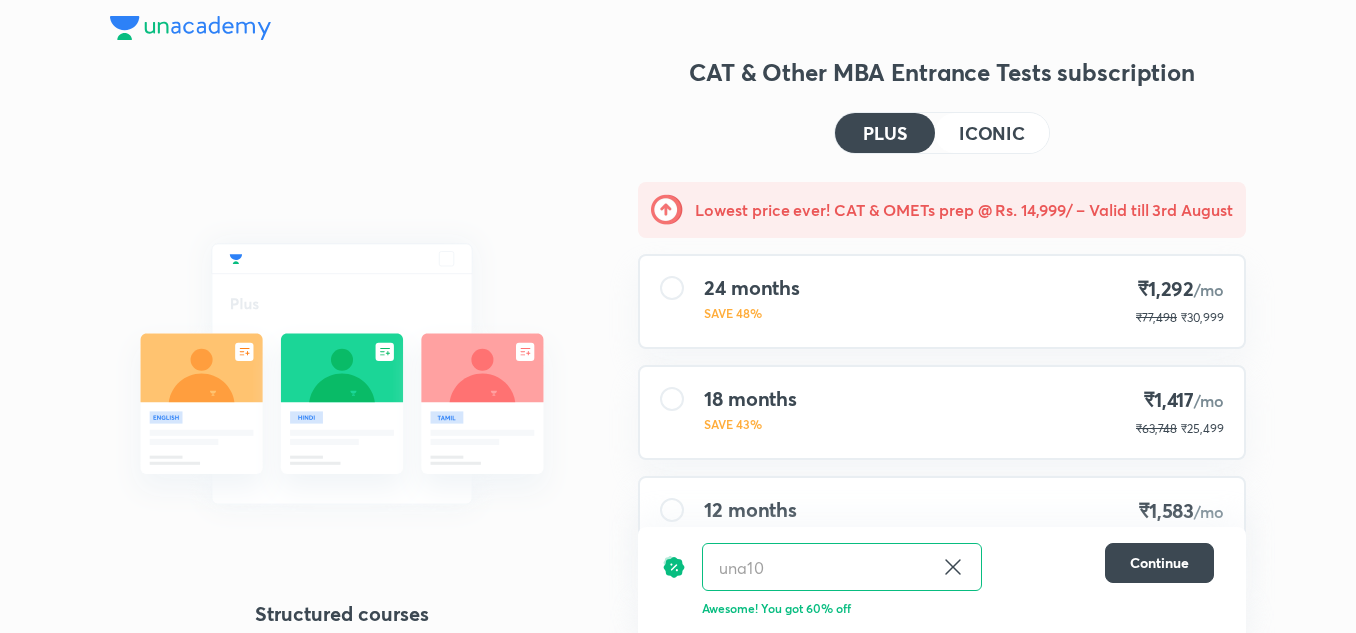 scroll, scrollTop: 0, scrollLeft: 0, axis: both 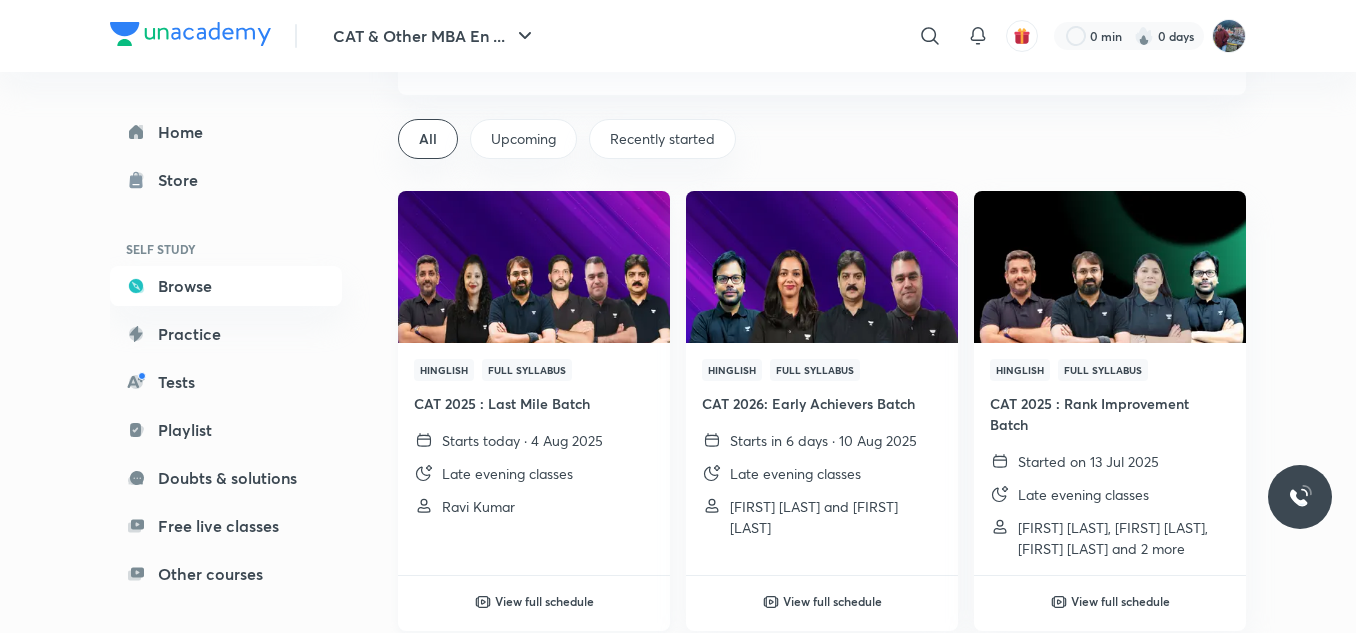 click on "Hinglish Full Syllabus CAT 2025 : Last Mile Batch Starts today · 4 Aug 2025 Late evening classes [FIRST] [LAST]" at bounding box center (534, 438) 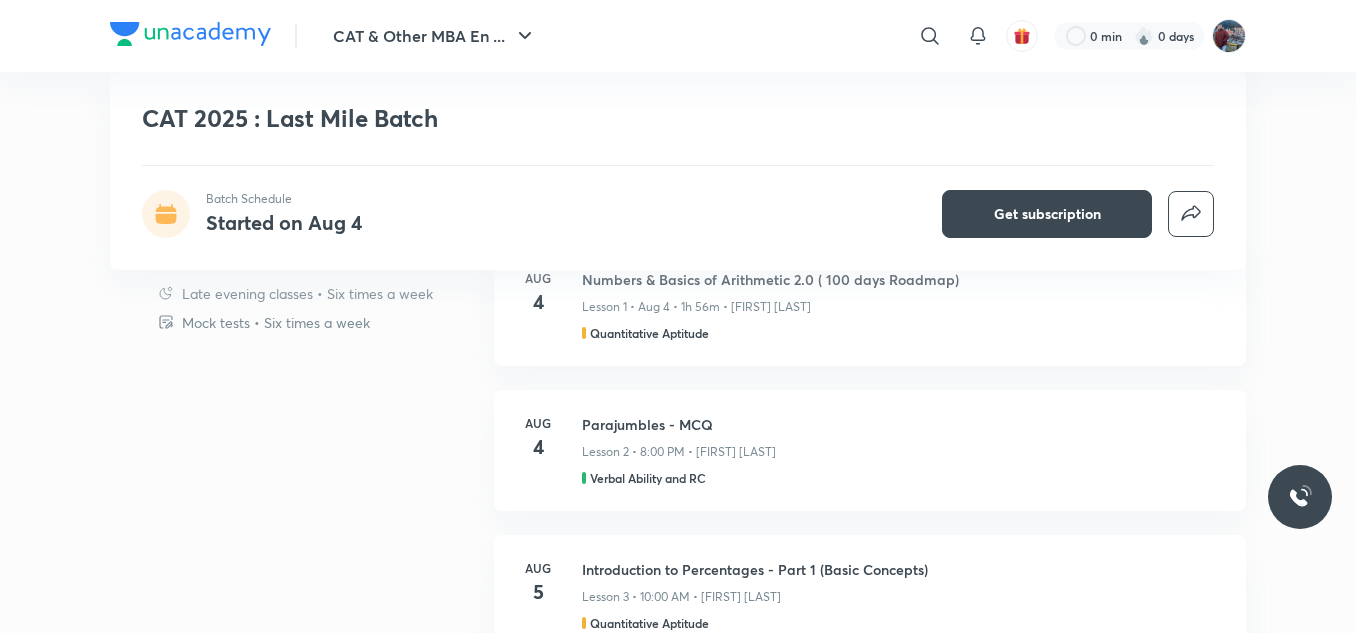 scroll, scrollTop: 998, scrollLeft: 0, axis: vertical 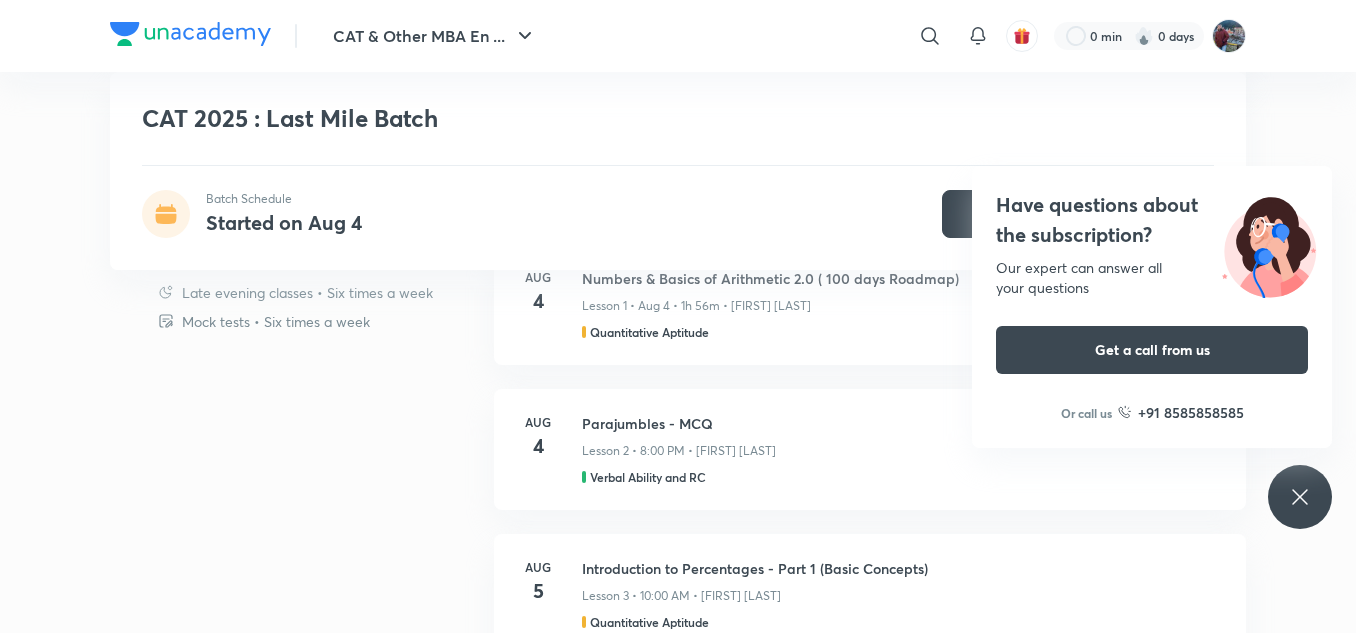 click 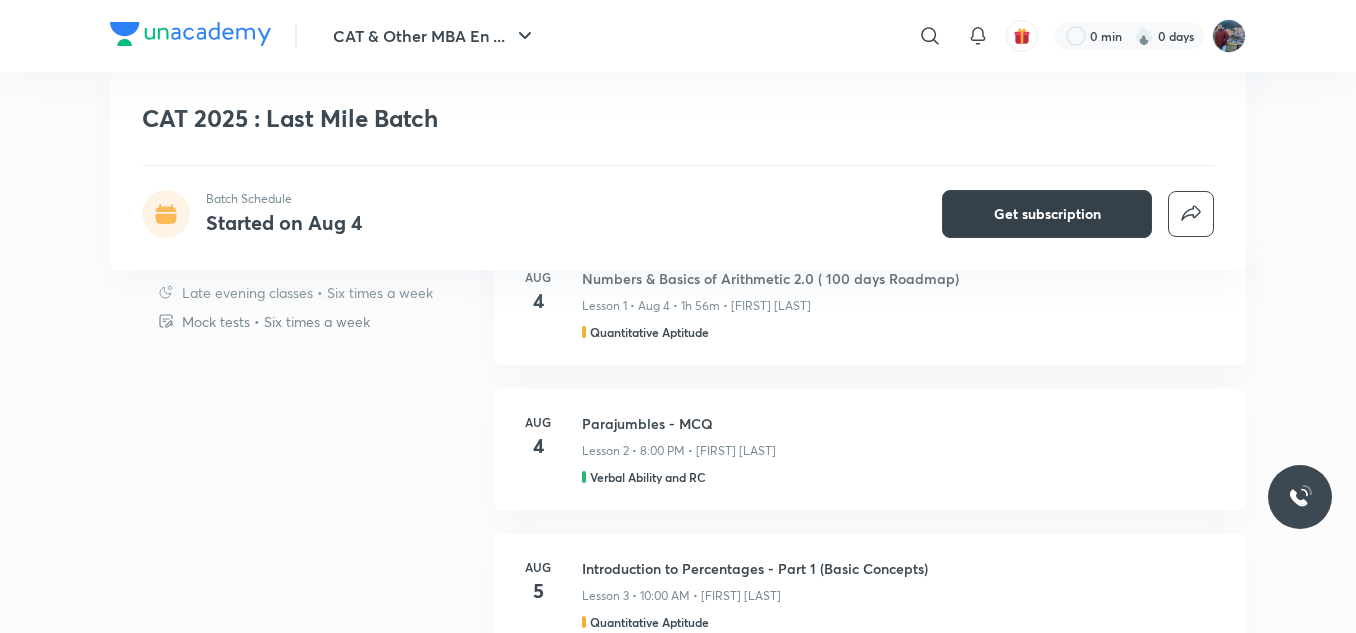 click on "Get subscription" at bounding box center [1047, 214] 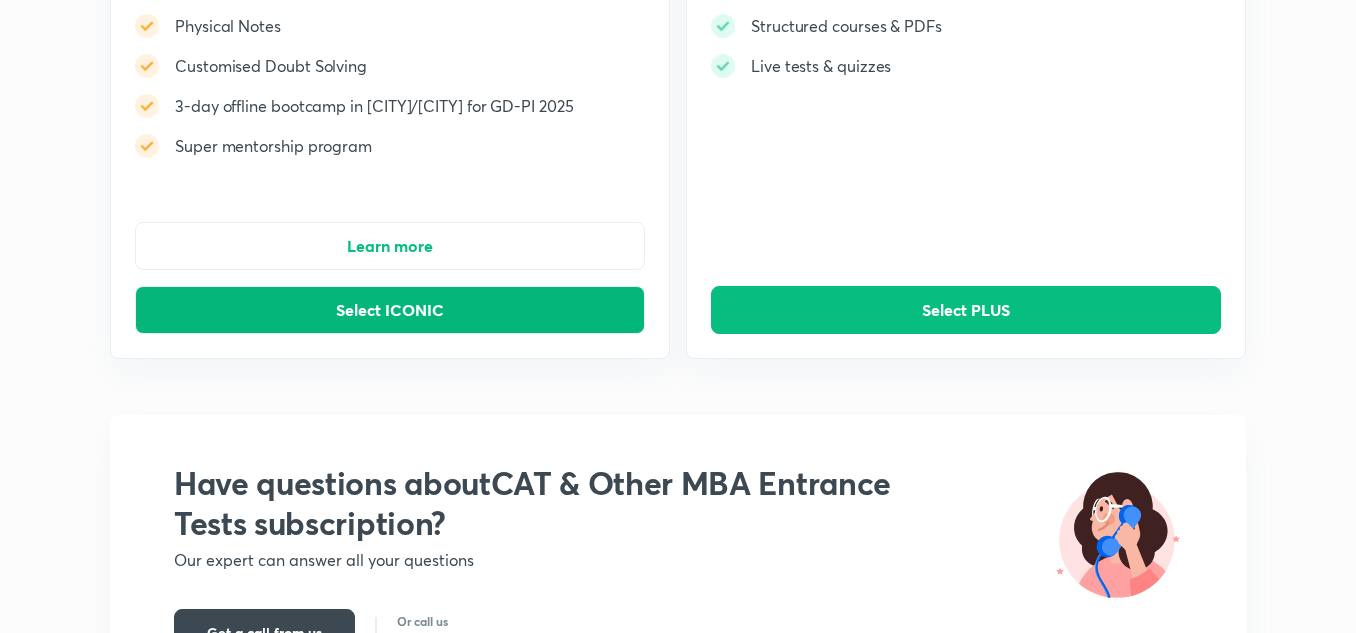 scroll, scrollTop: 352, scrollLeft: 0, axis: vertical 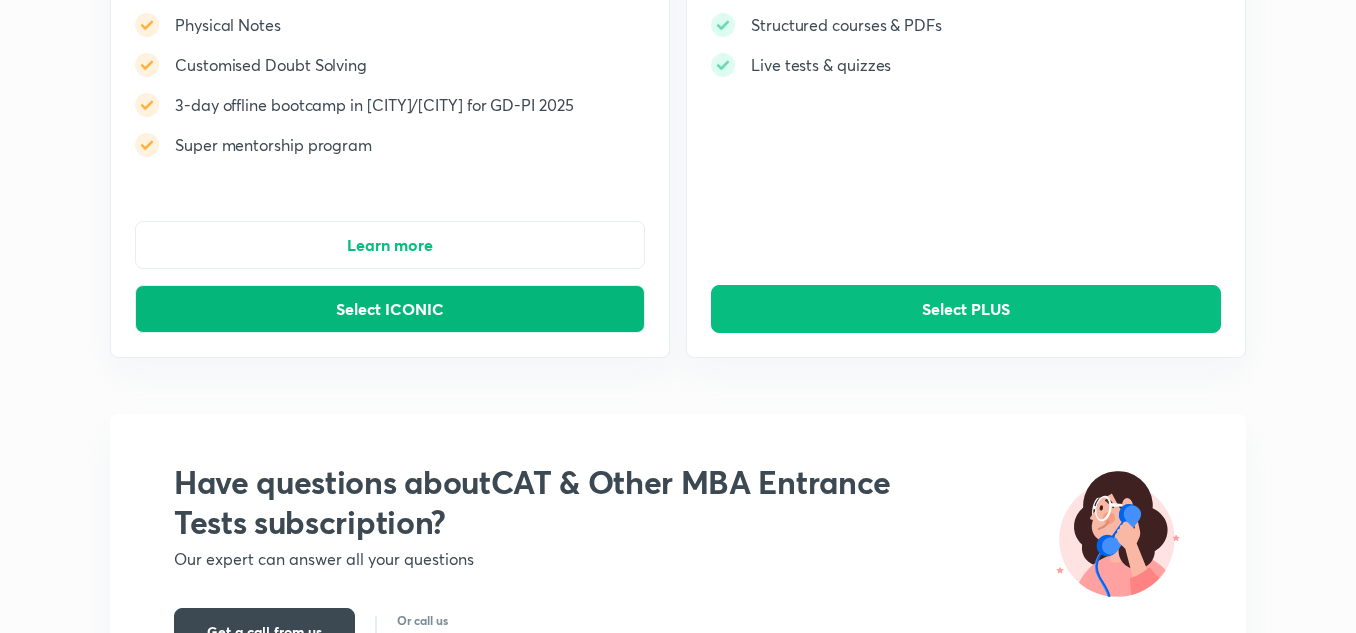 click on "Select ICONIC" at bounding box center (390, 309) 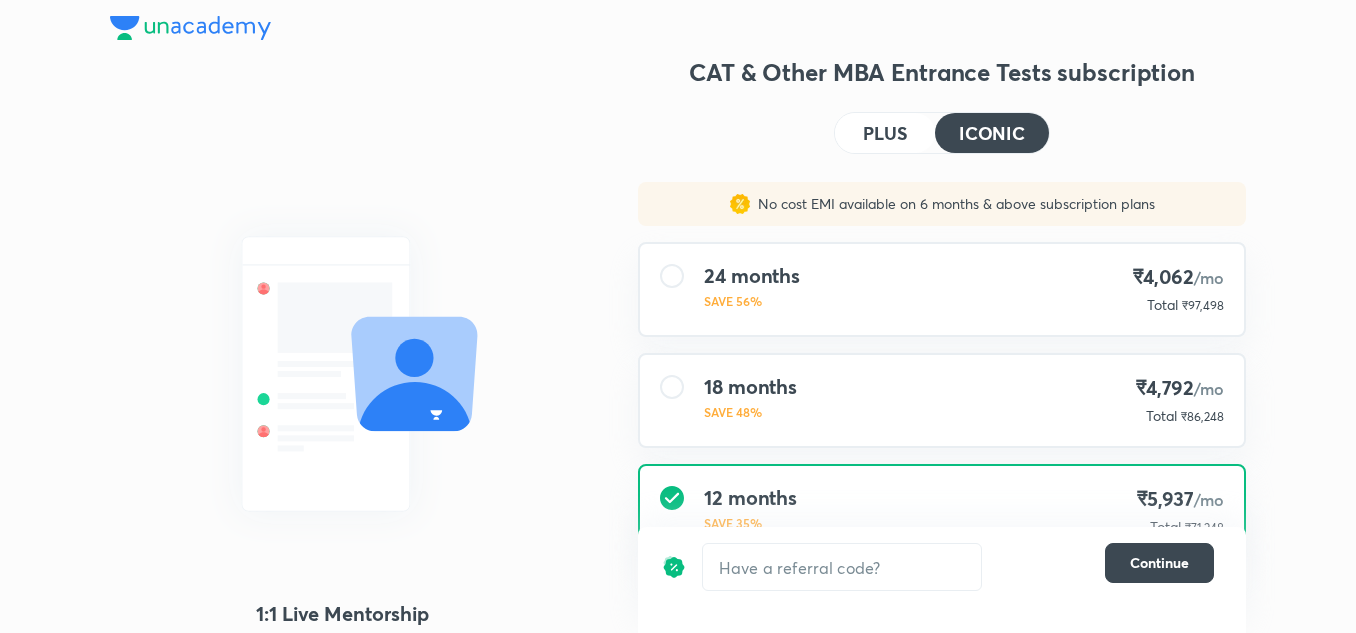 scroll, scrollTop: 162, scrollLeft: 0, axis: vertical 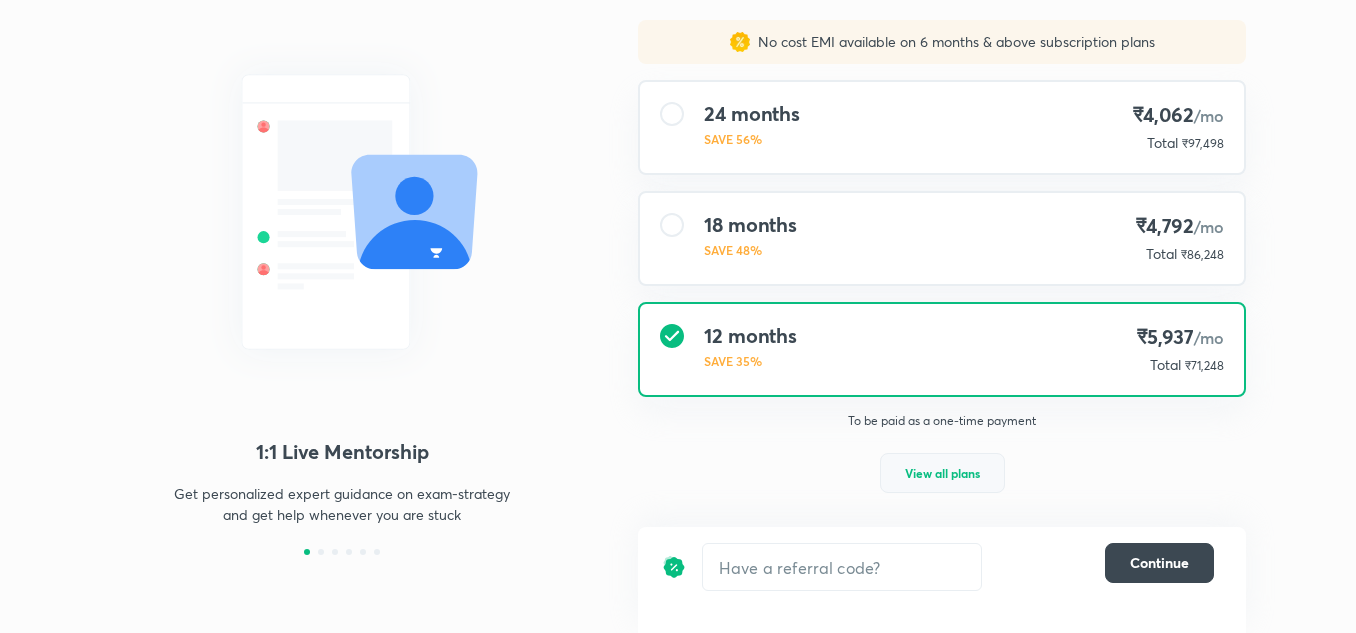 click on "View all plans" at bounding box center (942, 473) 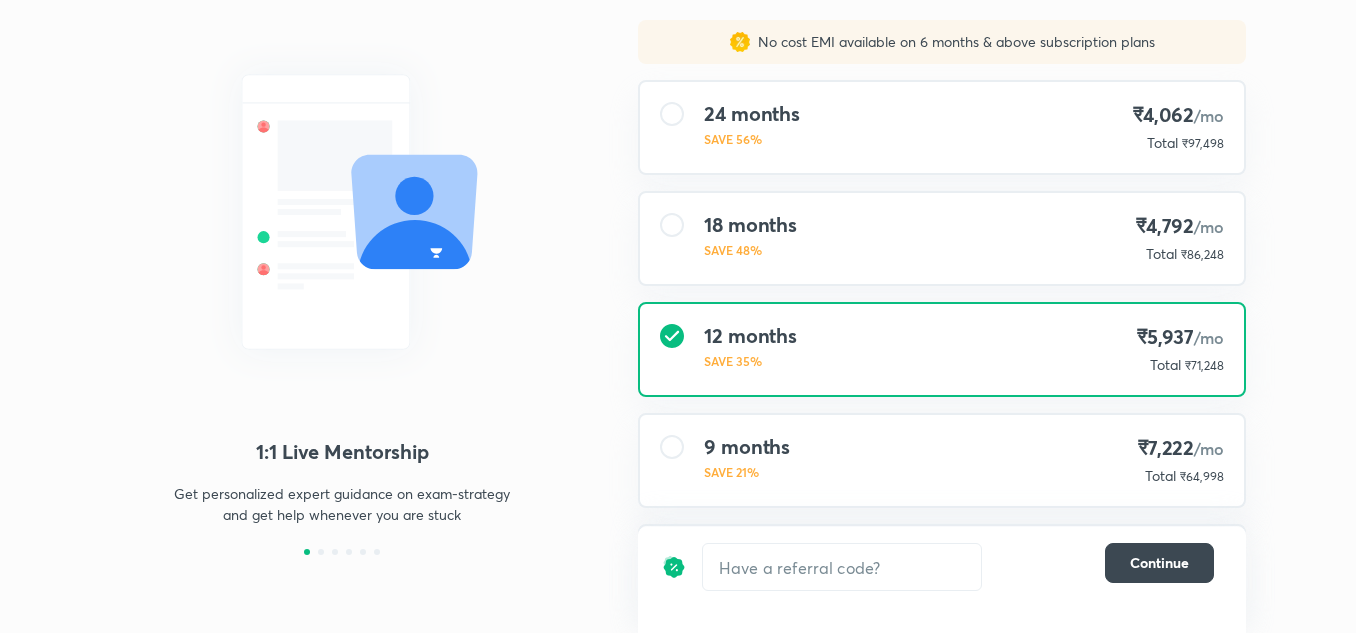 scroll, scrollTop: 296, scrollLeft: 0, axis: vertical 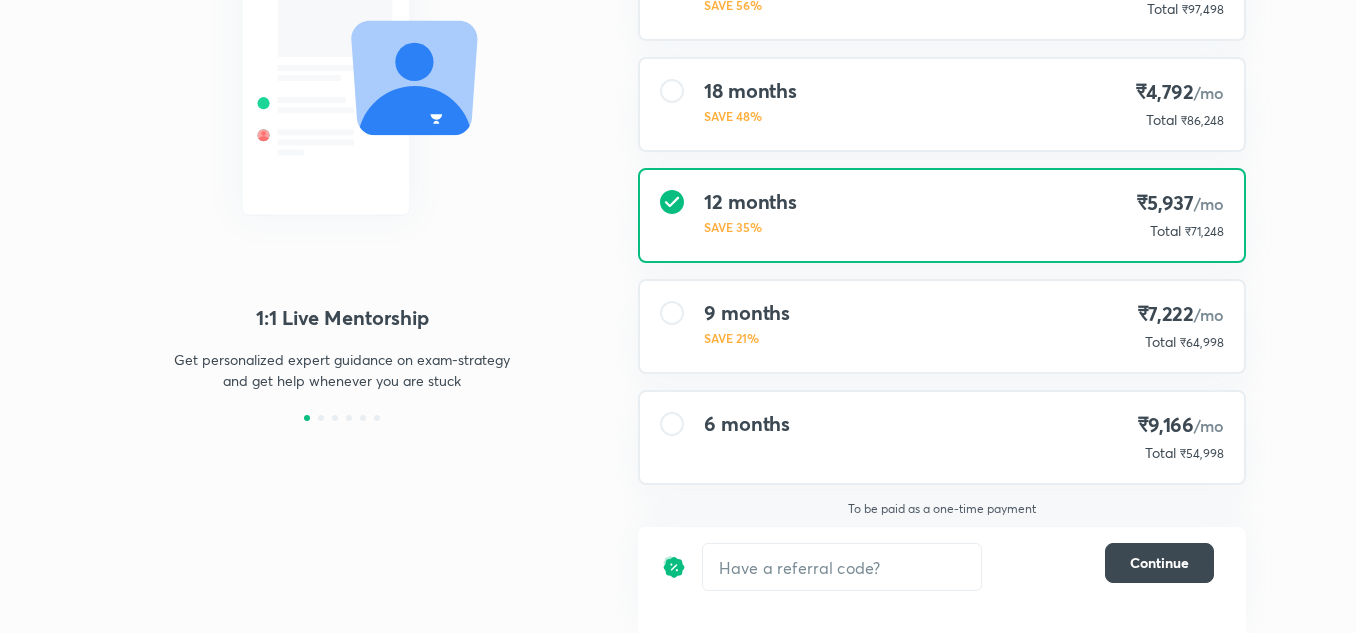 click on "6 months" at bounding box center (747, 437) 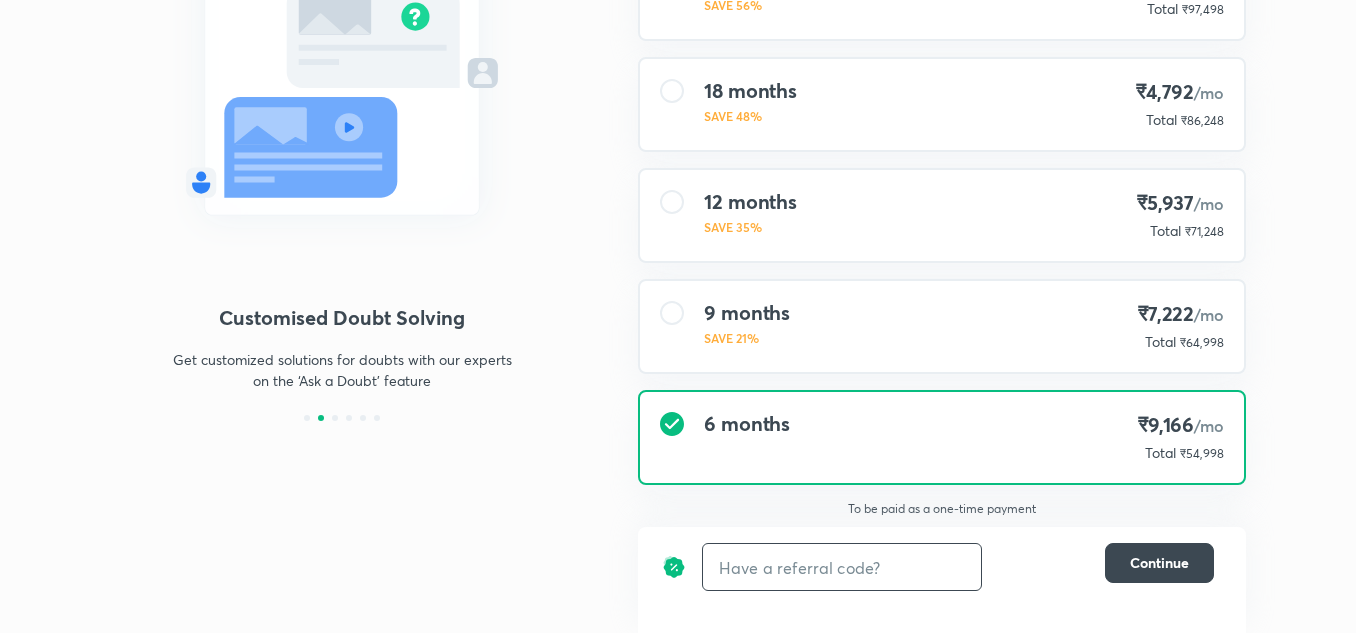click at bounding box center [842, 567] 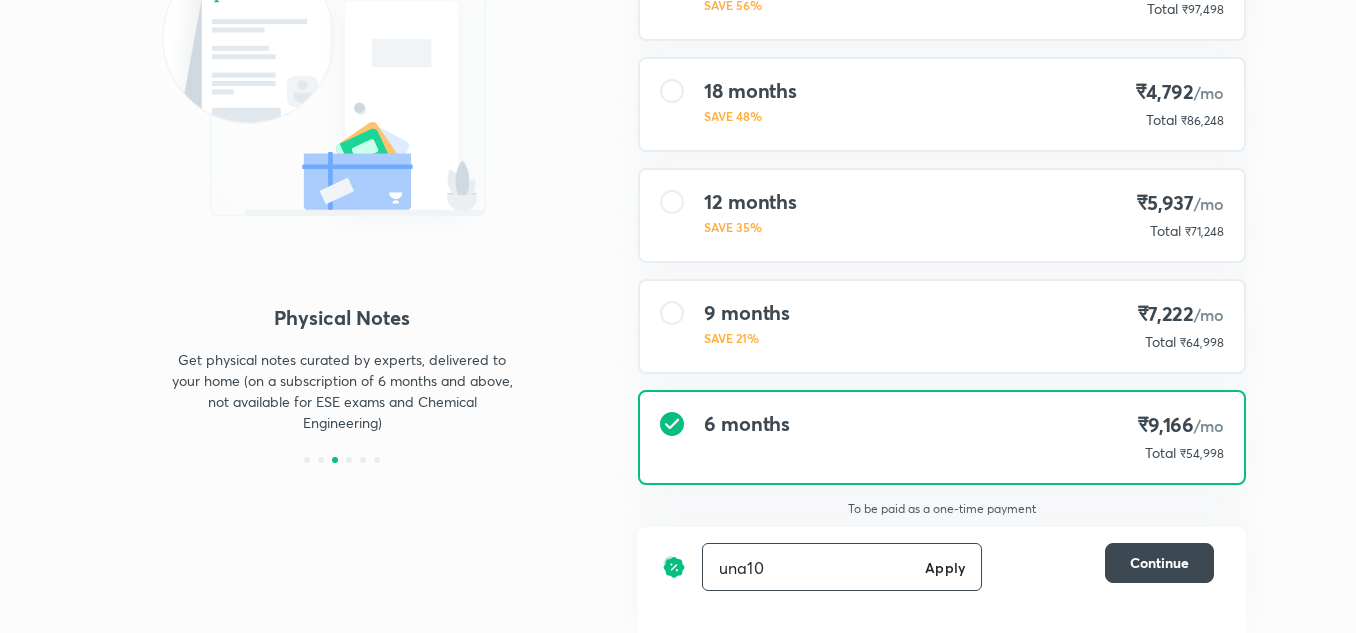 type on "una10" 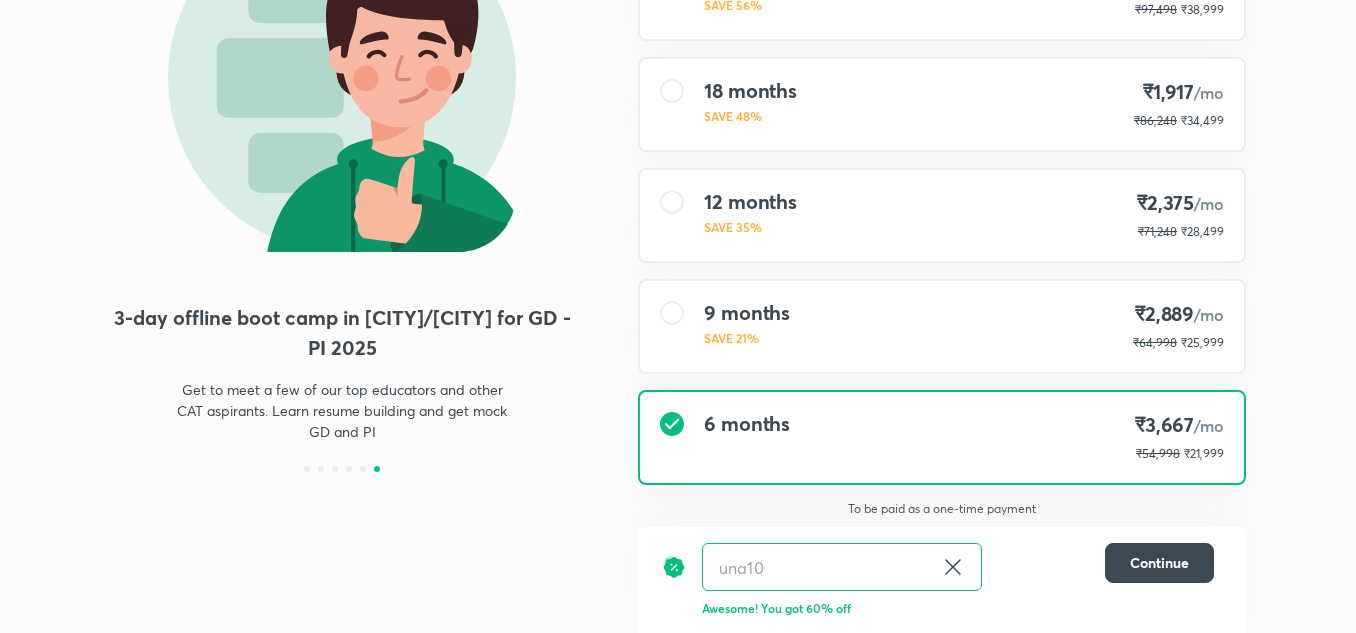 scroll, scrollTop: 0, scrollLeft: 0, axis: both 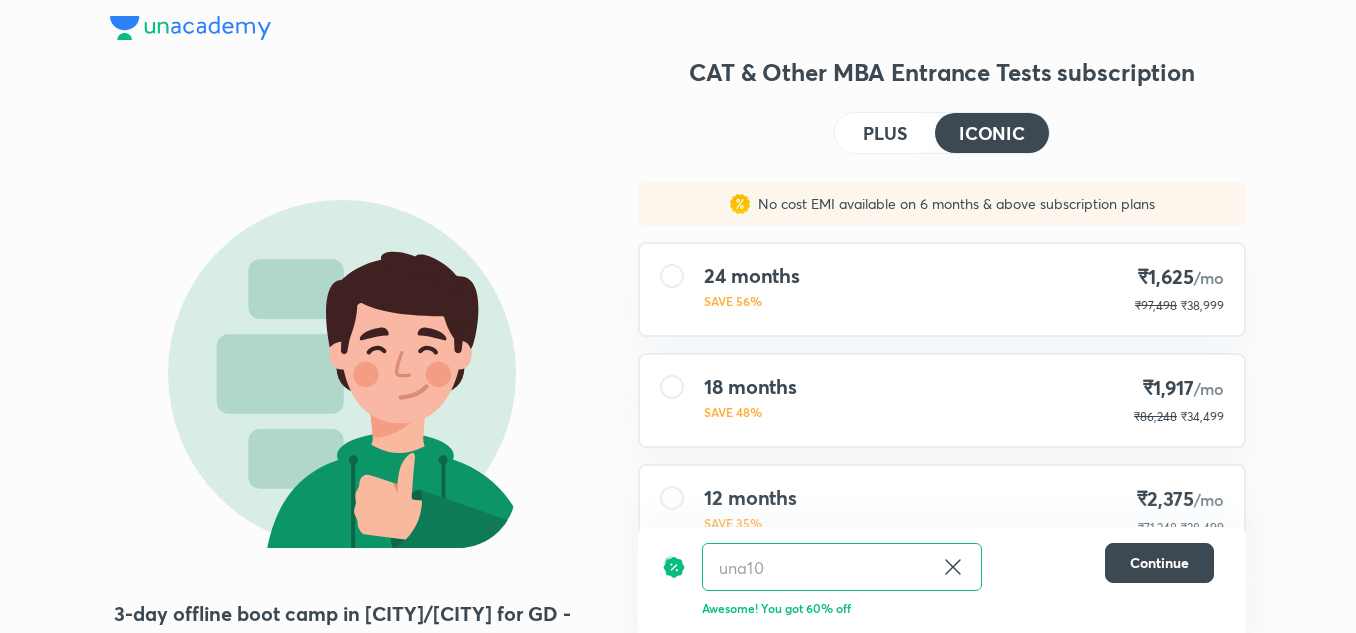 click on "PLUS" at bounding box center (885, 133) 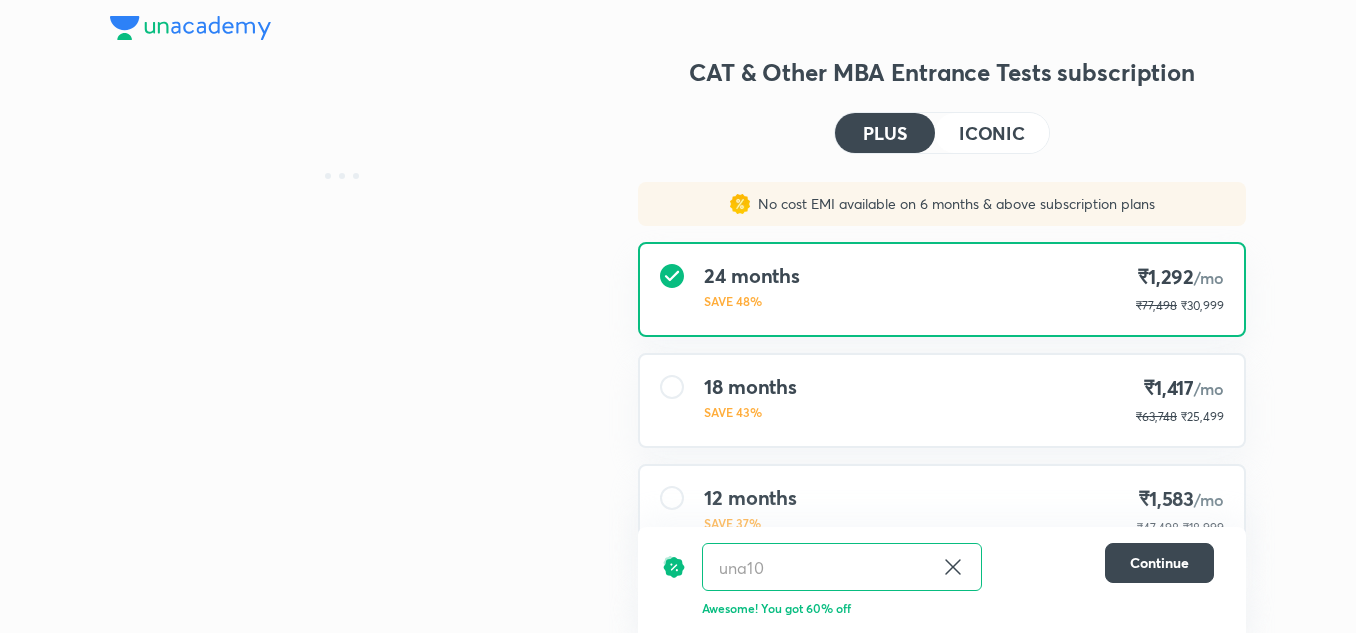 scroll, scrollTop: 296, scrollLeft: 0, axis: vertical 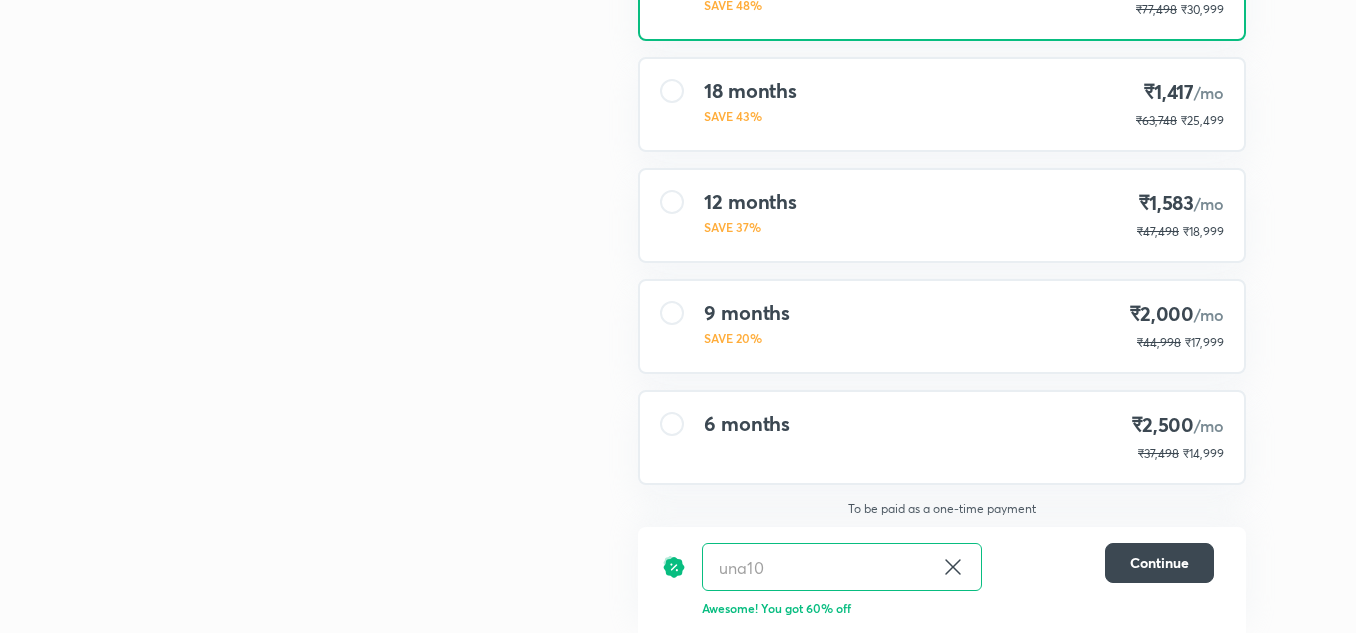 click on "6 months ₹2,500  /mo ₹37,498 ₹14,999" at bounding box center [942, 437] 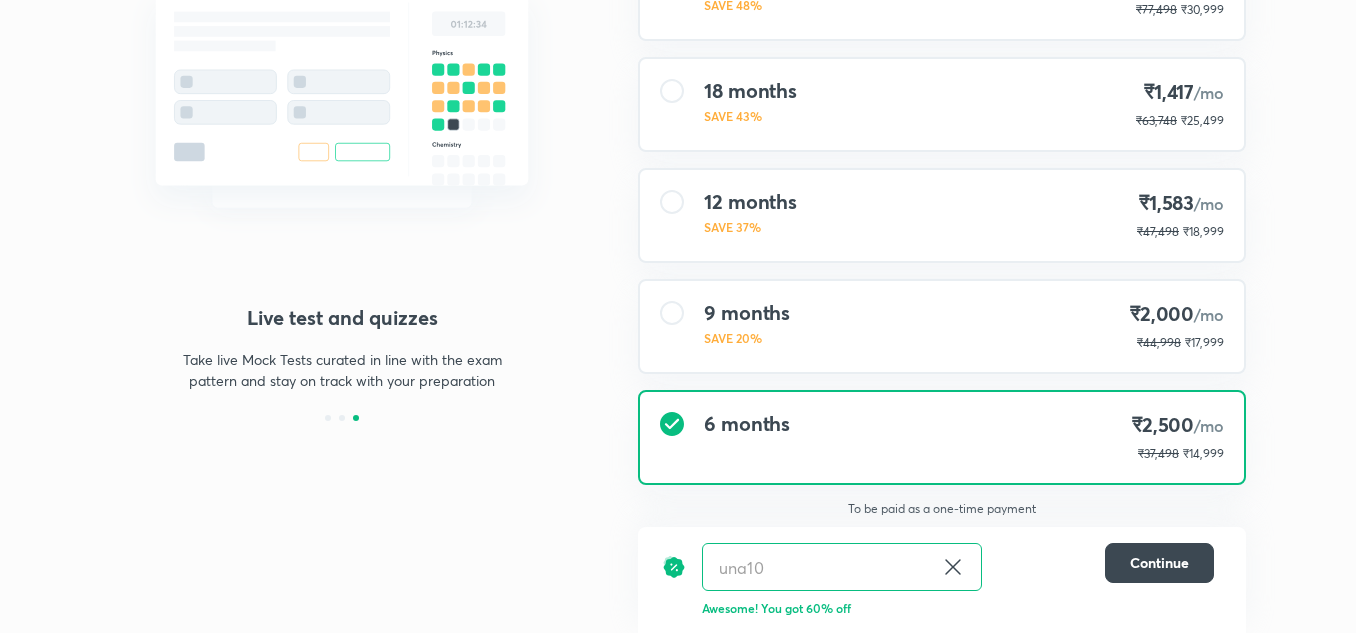 scroll, scrollTop: 0, scrollLeft: 0, axis: both 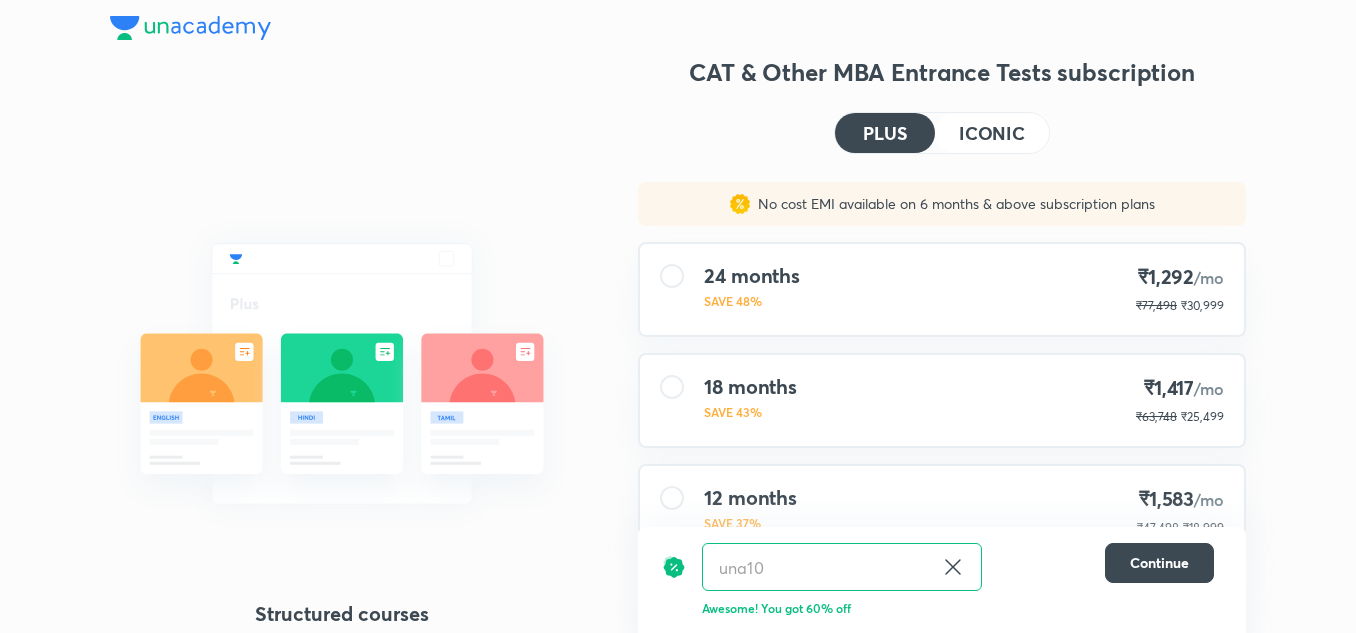 click on "ICONIC" at bounding box center [992, 133] 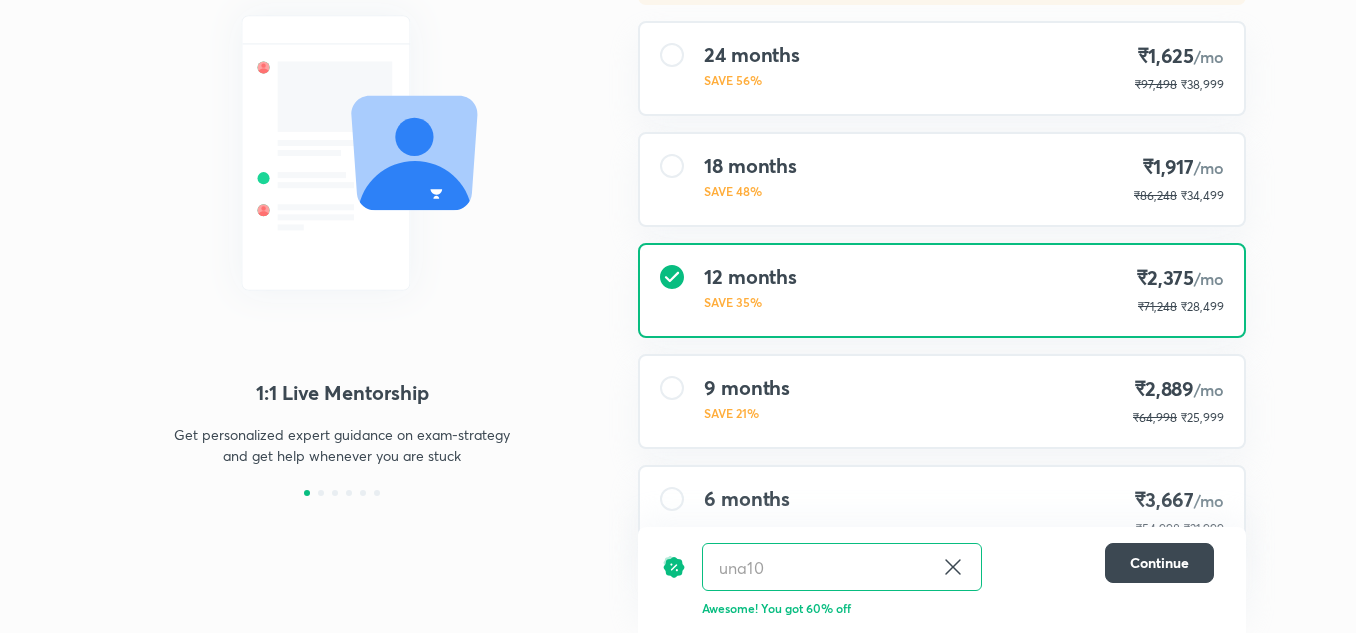 scroll, scrollTop: 296, scrollLeft: 0, axis: vertical 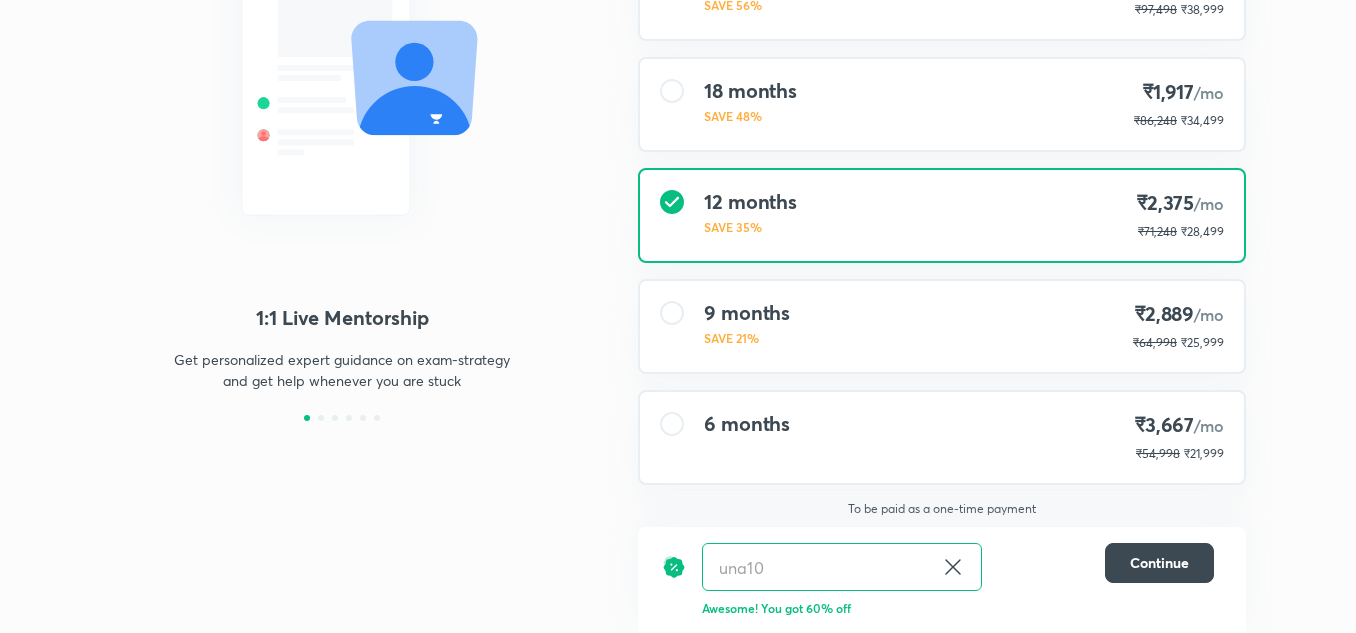 click on "6 months ₹3,667 /mo ₹54,998 ₹21,999" at bounding box center [942, 437] 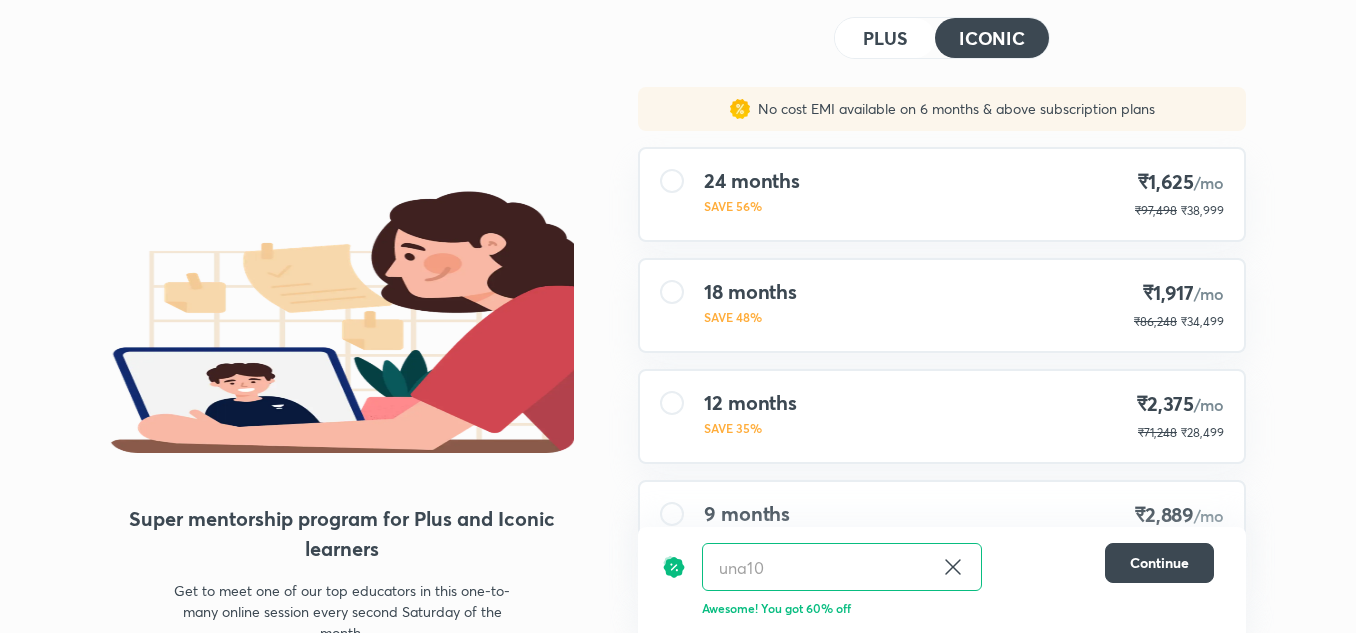 scroll, scrollTop: 296, scrollLeft: 0, axis: vertical 